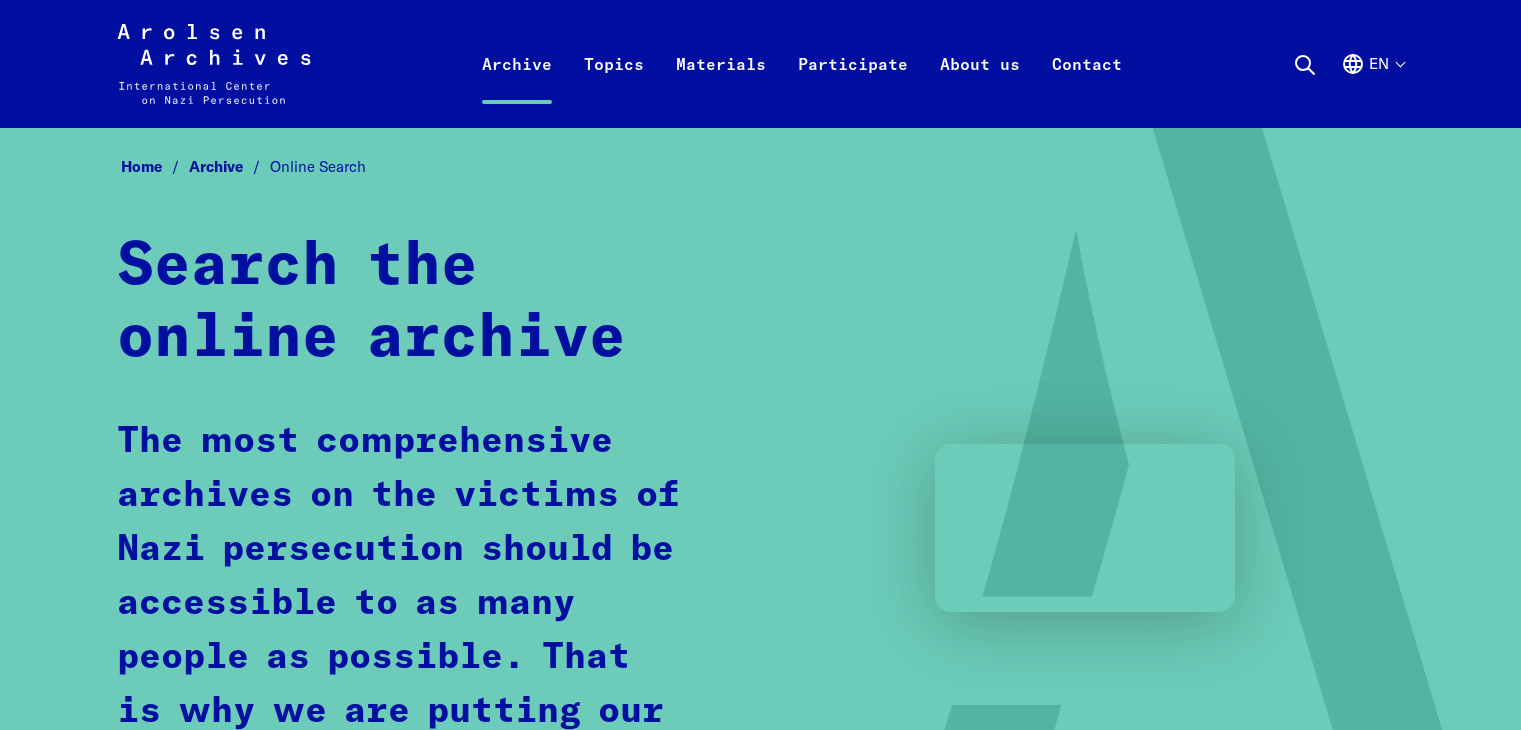 scroll, scrollTop: 0, scrollLeft: 0, axis: both 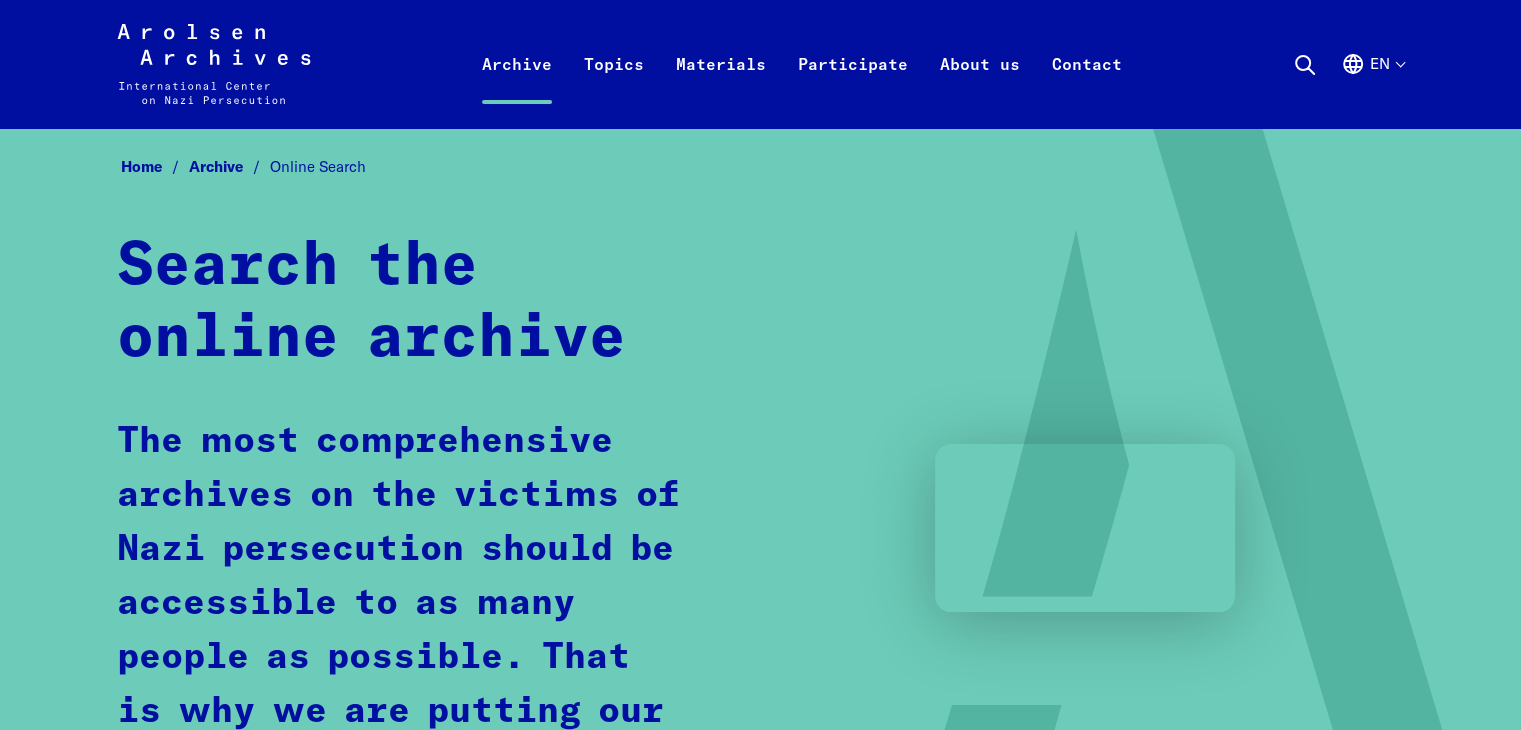 click on "Online Search" at bounding box center [318, 166] 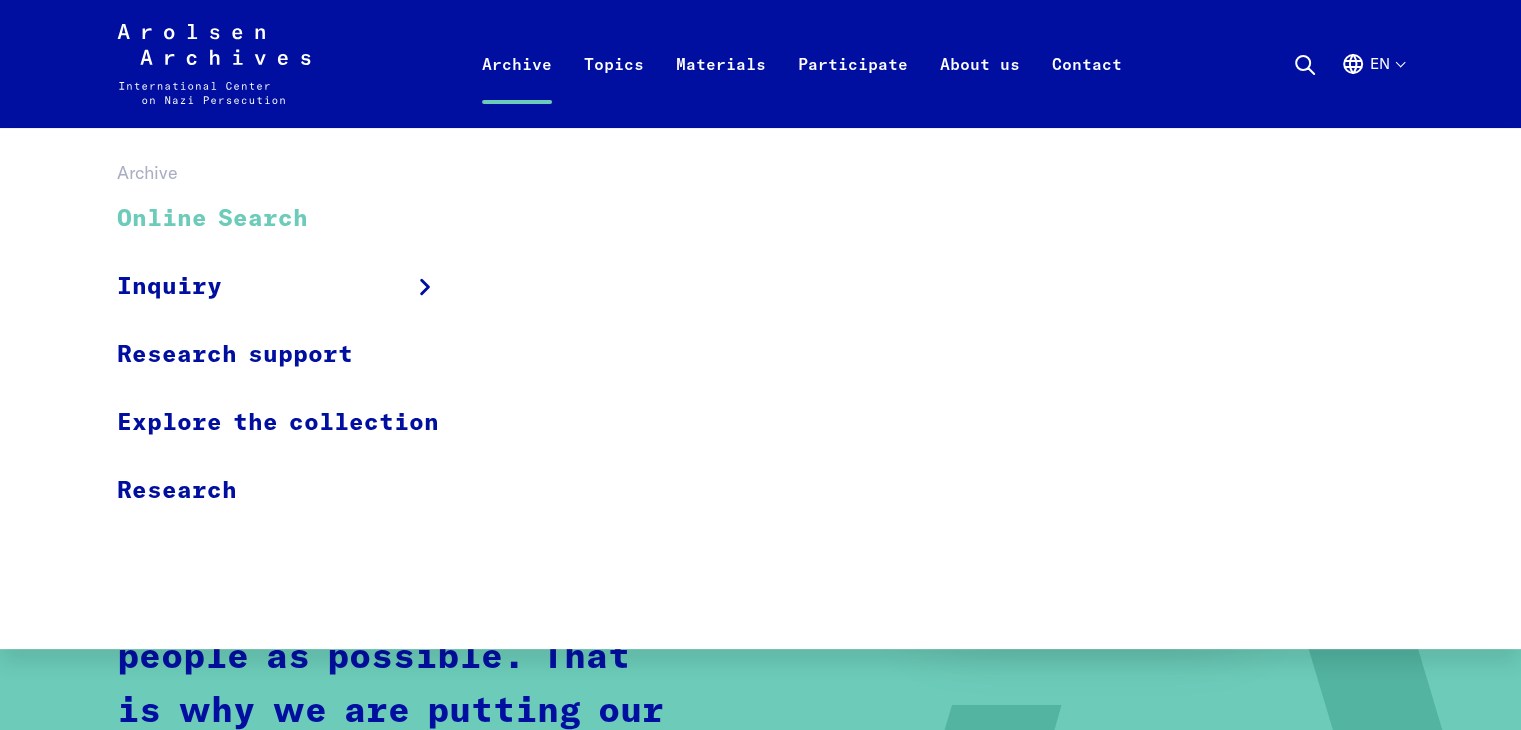 click on "Online Search" at bounding box center [291, 219] 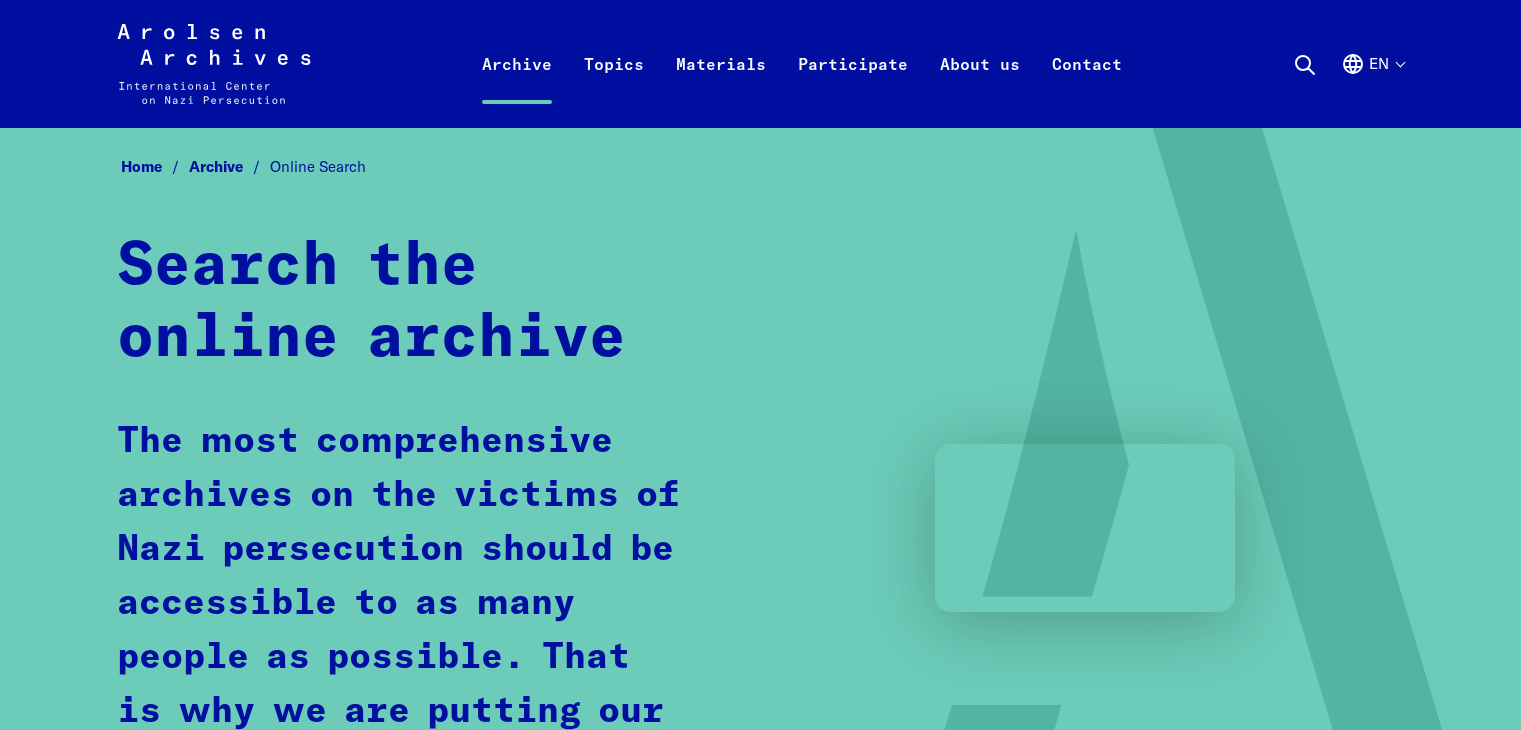 scroll, scrollTop: 0, scrollLeft: 0, axis: both 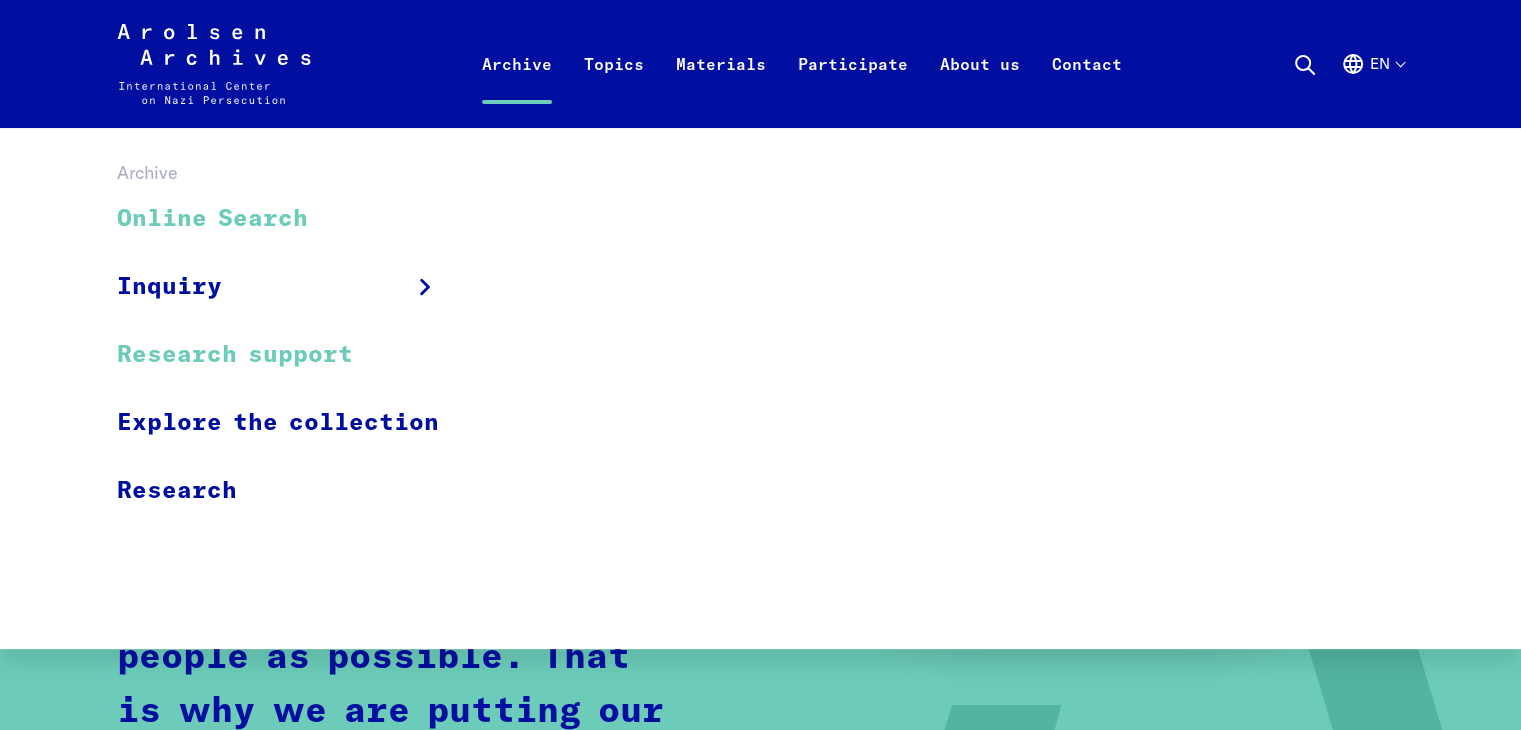 click on "Research support" at bounding box center (291, 355) 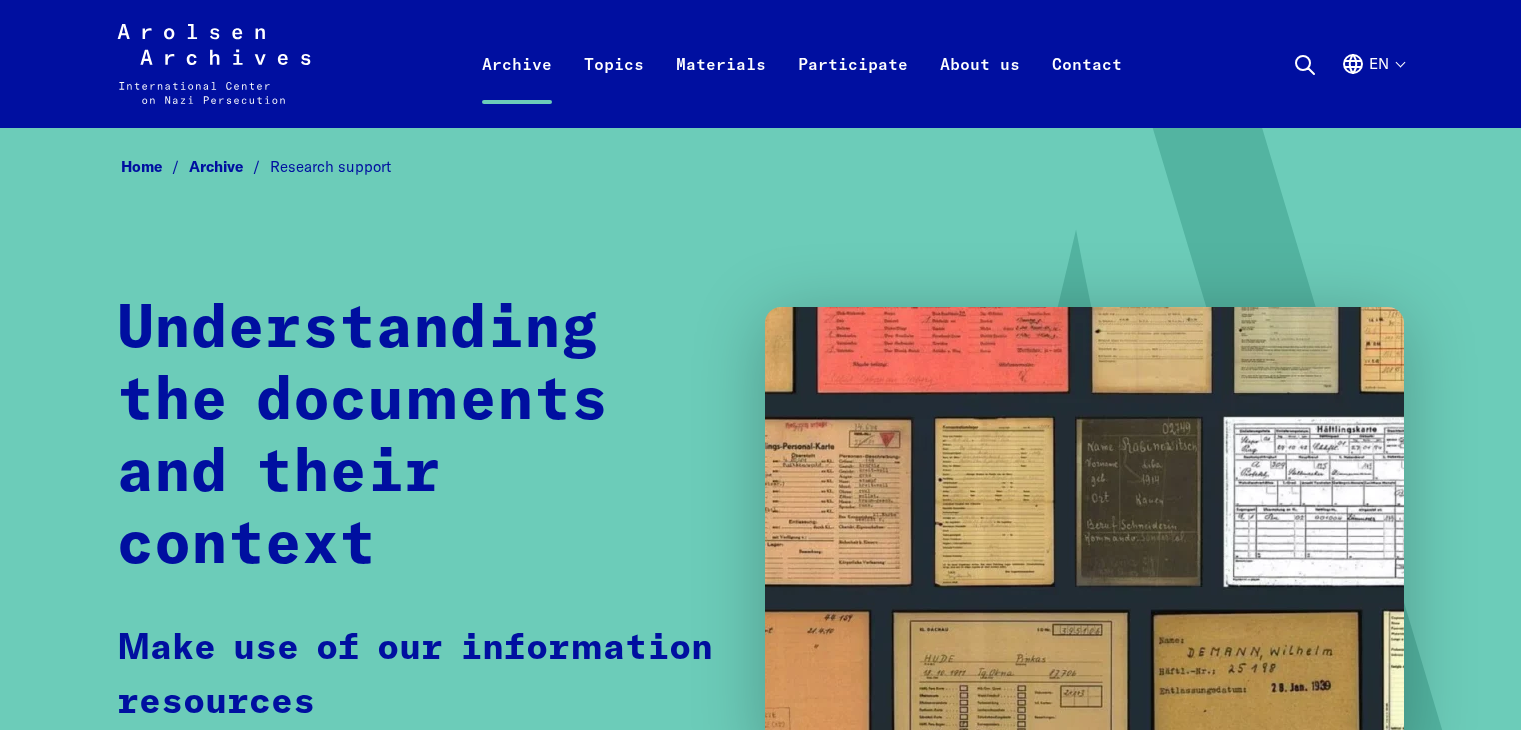 scroll, scrollTop: 0, scrollLeft: 0, axis: both 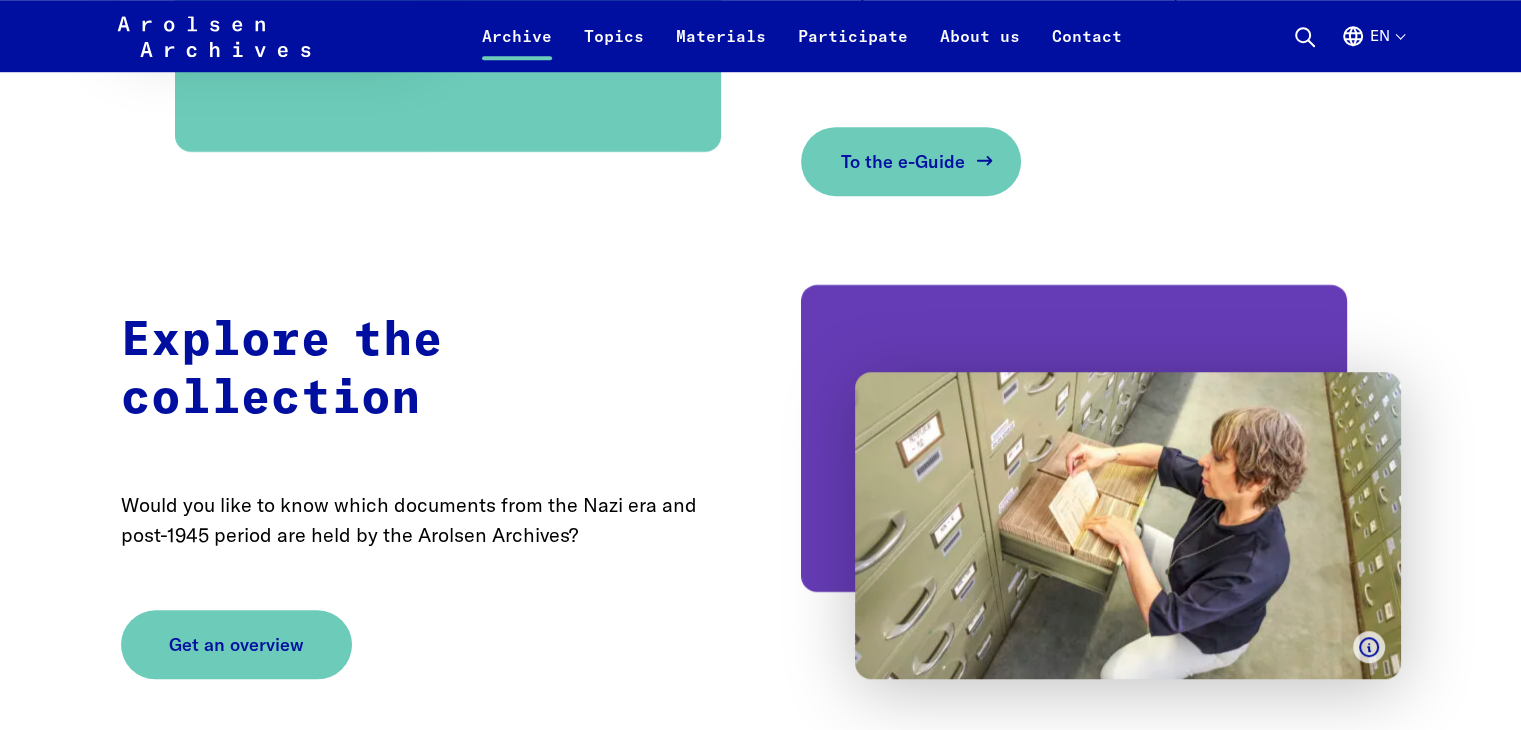 click at bounding box center (985, 161) 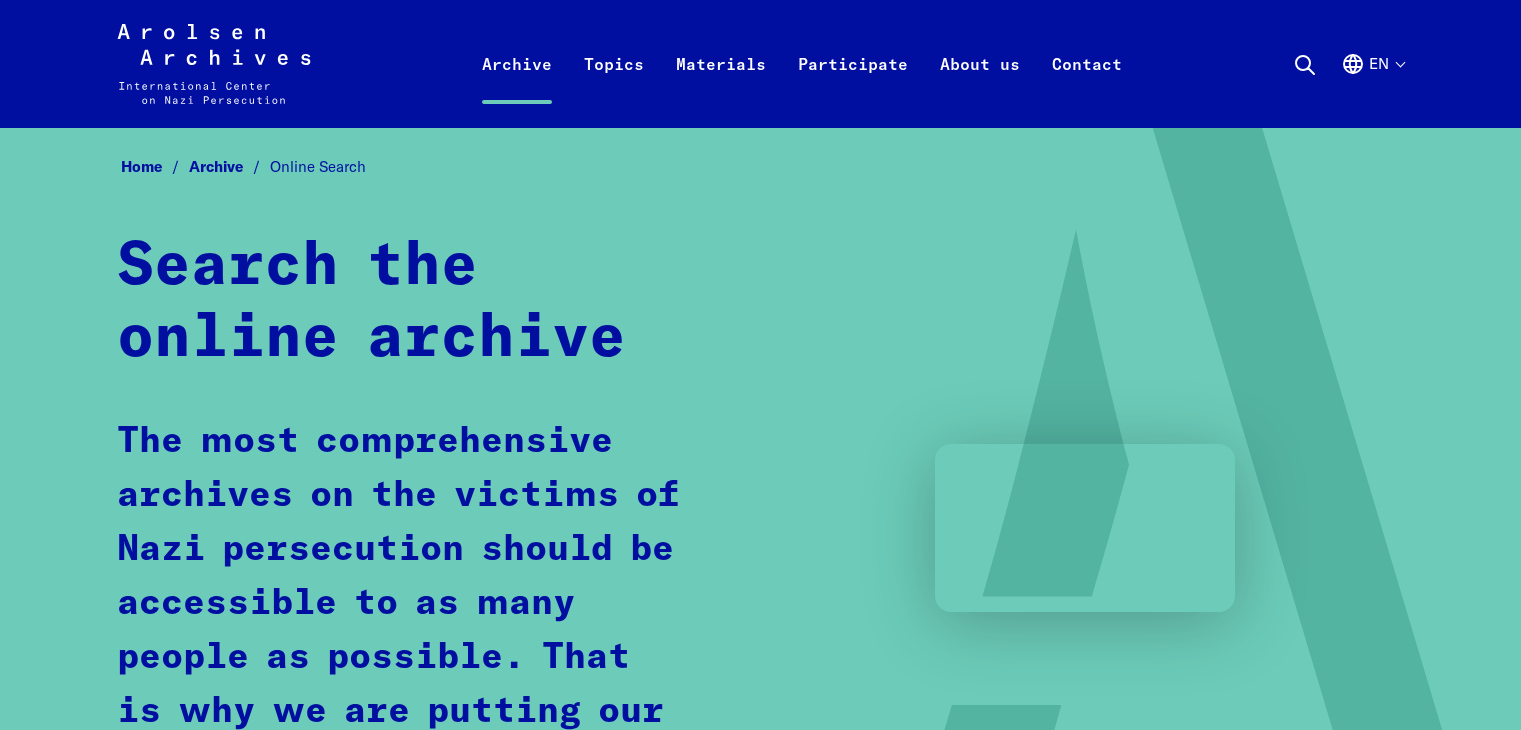 scroll, scrollTop: 0, scrollLeft: 0, axis: both 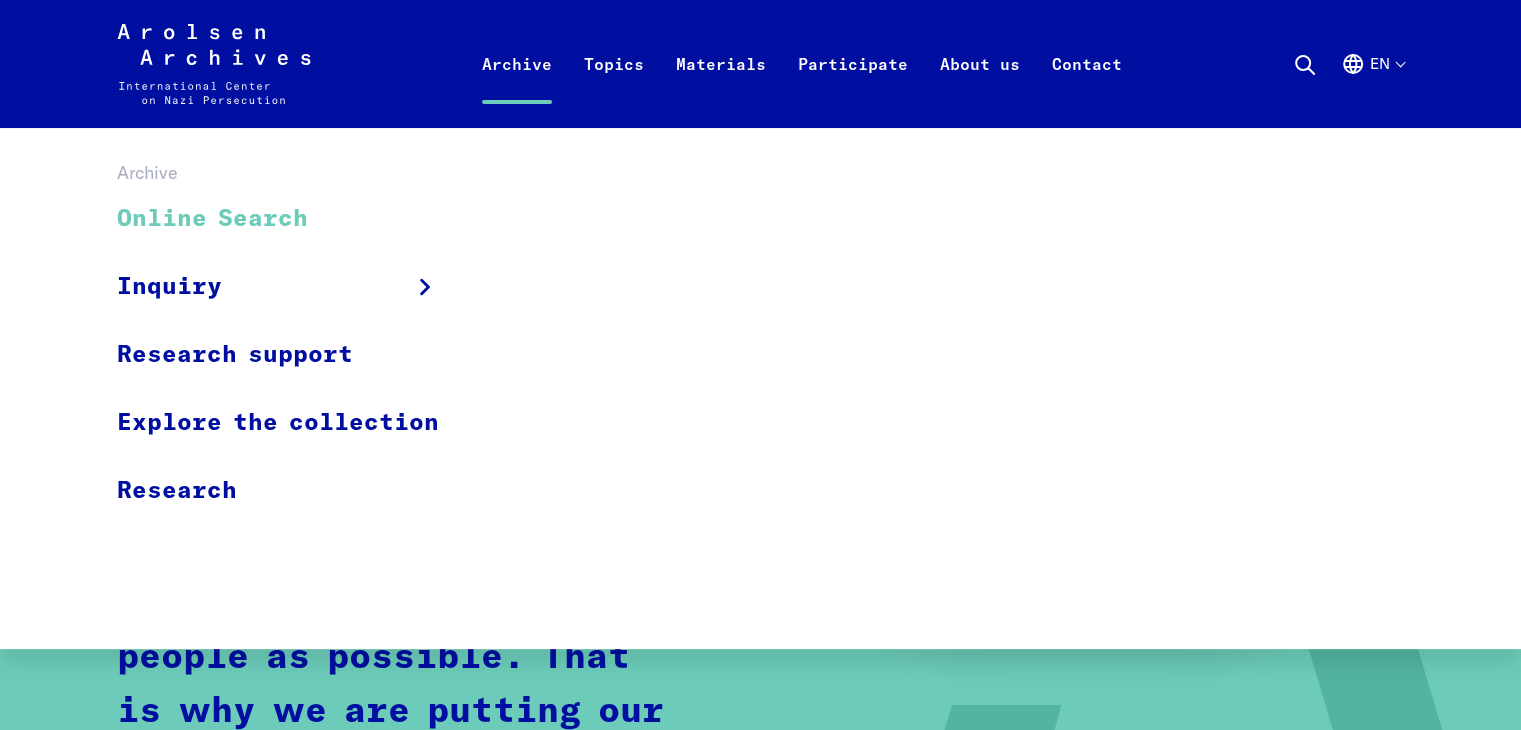 click on "Online Search" at bounding box center [291, 219] 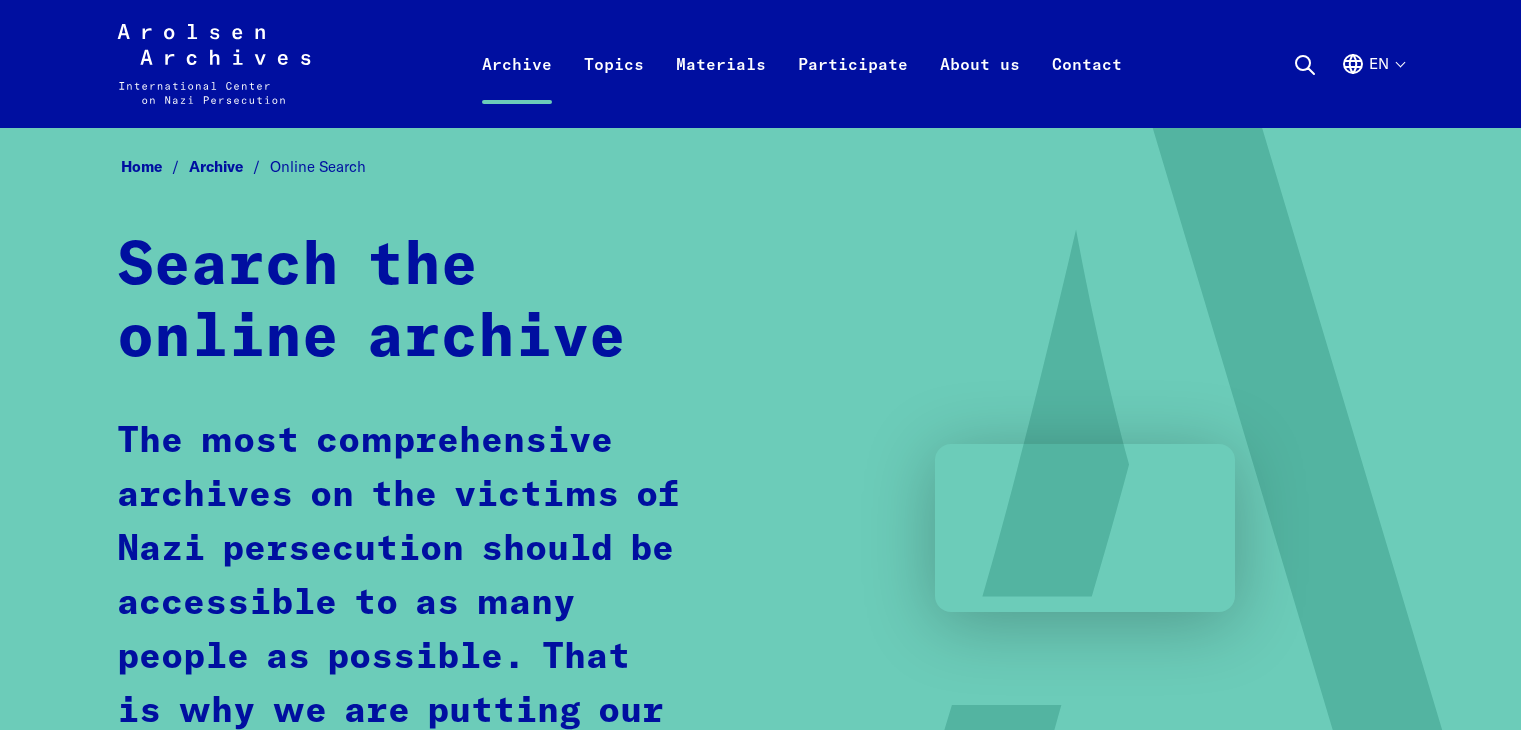 scroll, scrollTop: 0, scrollLeft: 0, axis: both 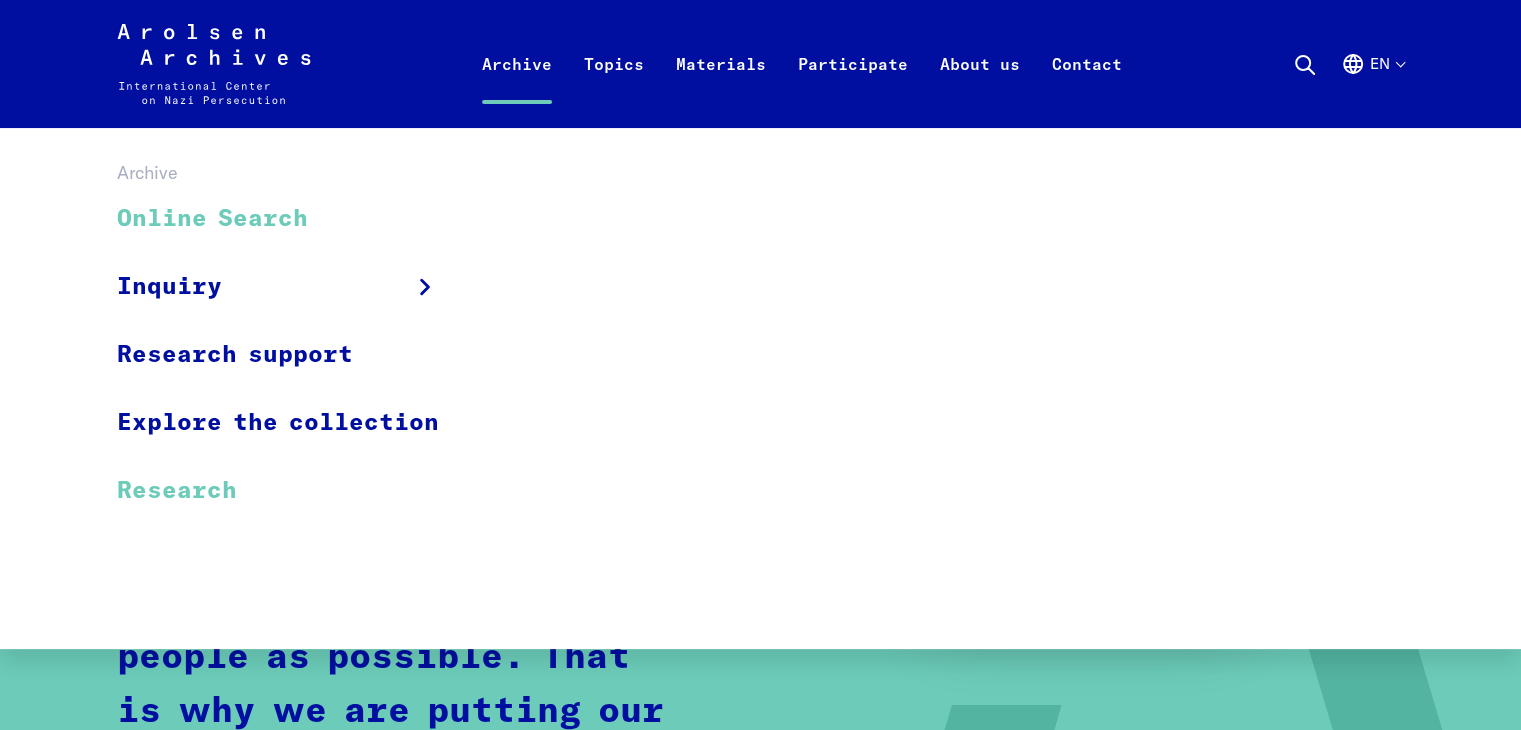 click on "Research" at bounding box center [291, 490] 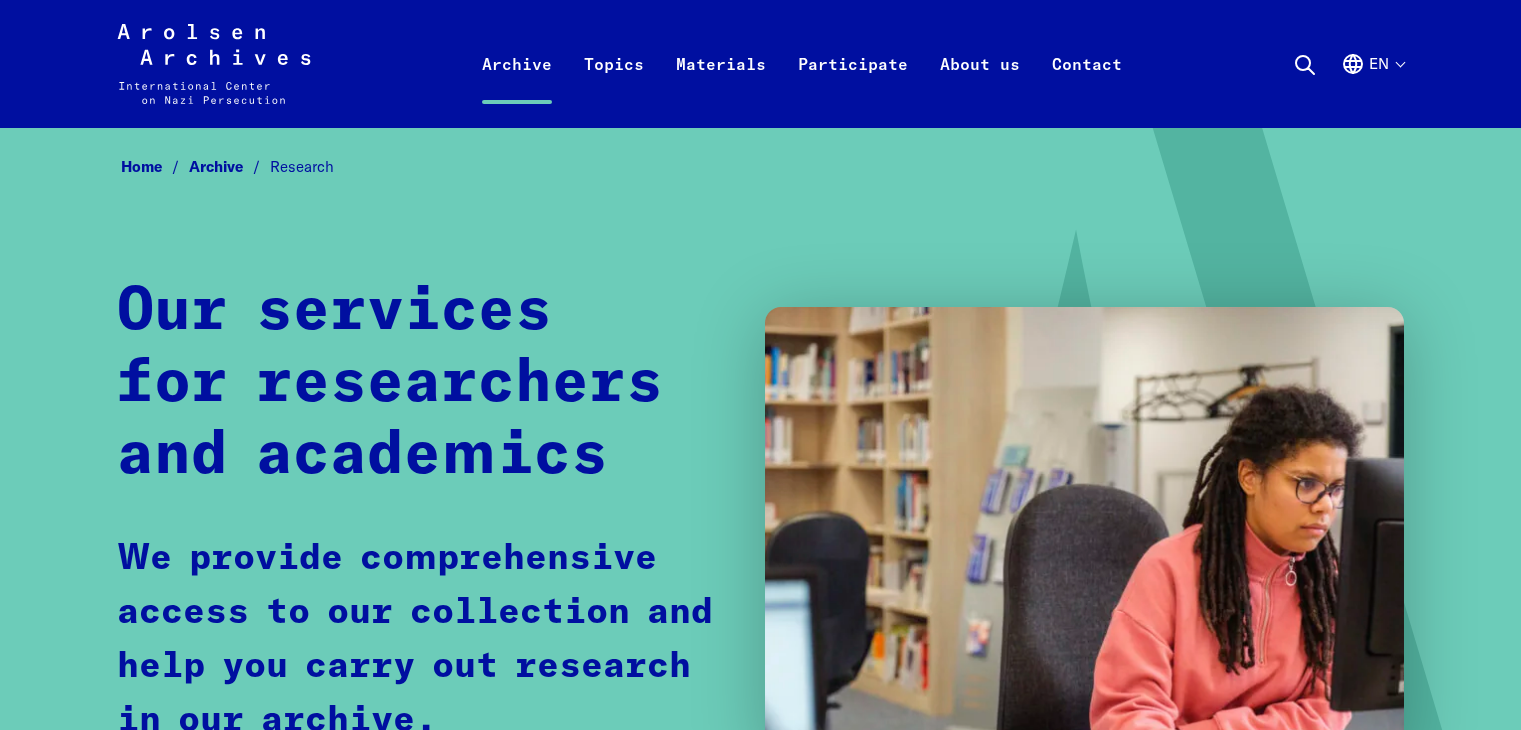 scroll, scrollTop: 0, scrollLeft: 0, axis: both 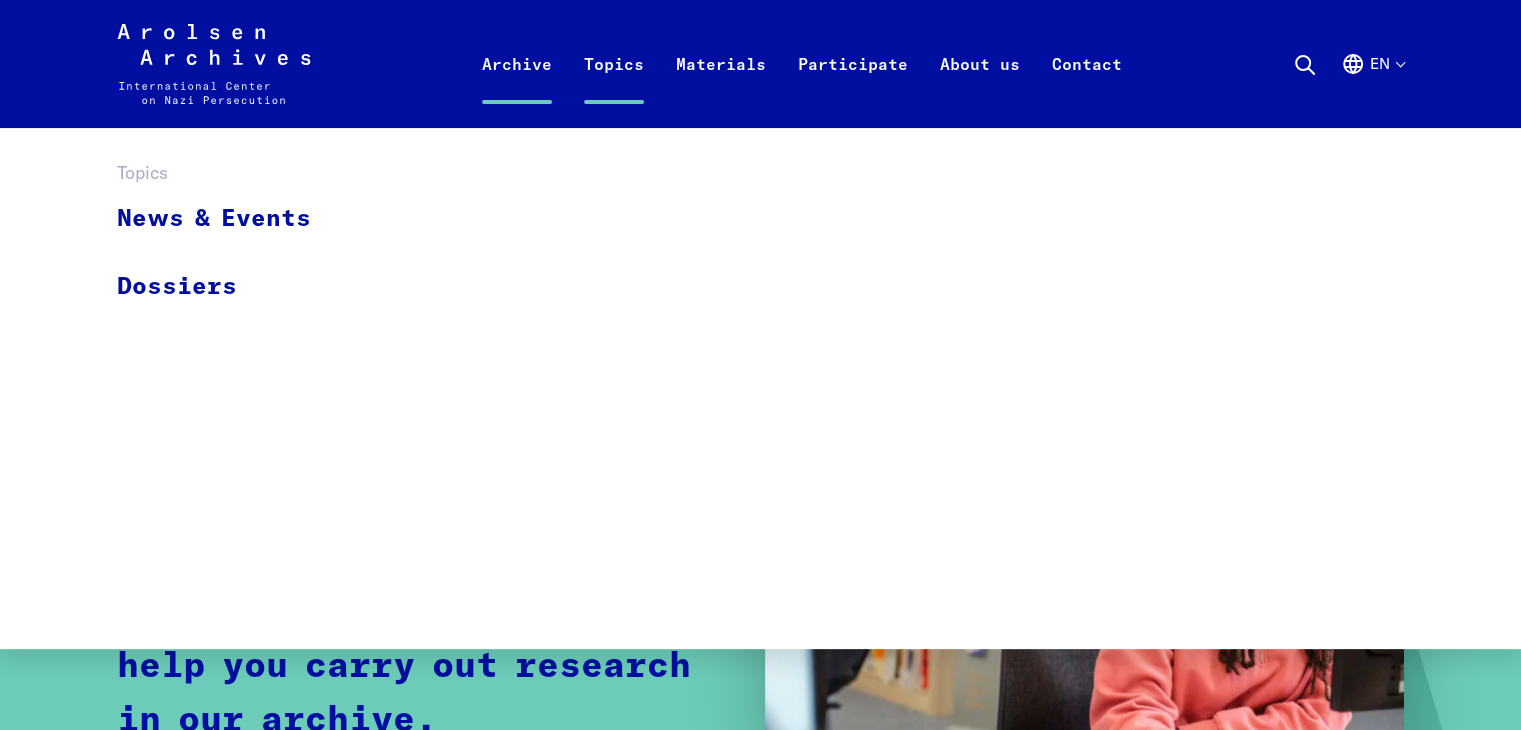 click on "Topics" at bounding box center (614, 88) 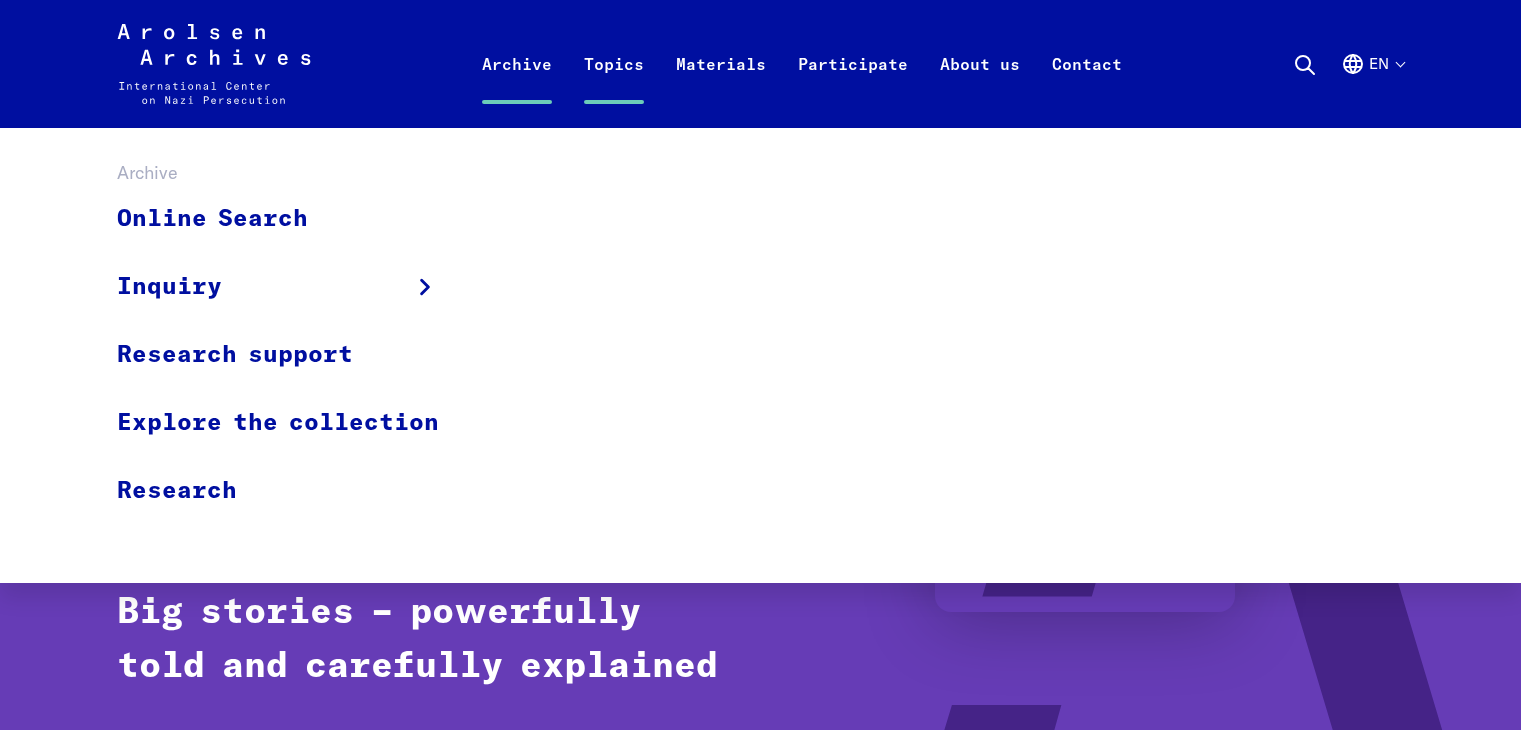 scroll, scrollTop: 0, scrollLeft: 0, axis: both 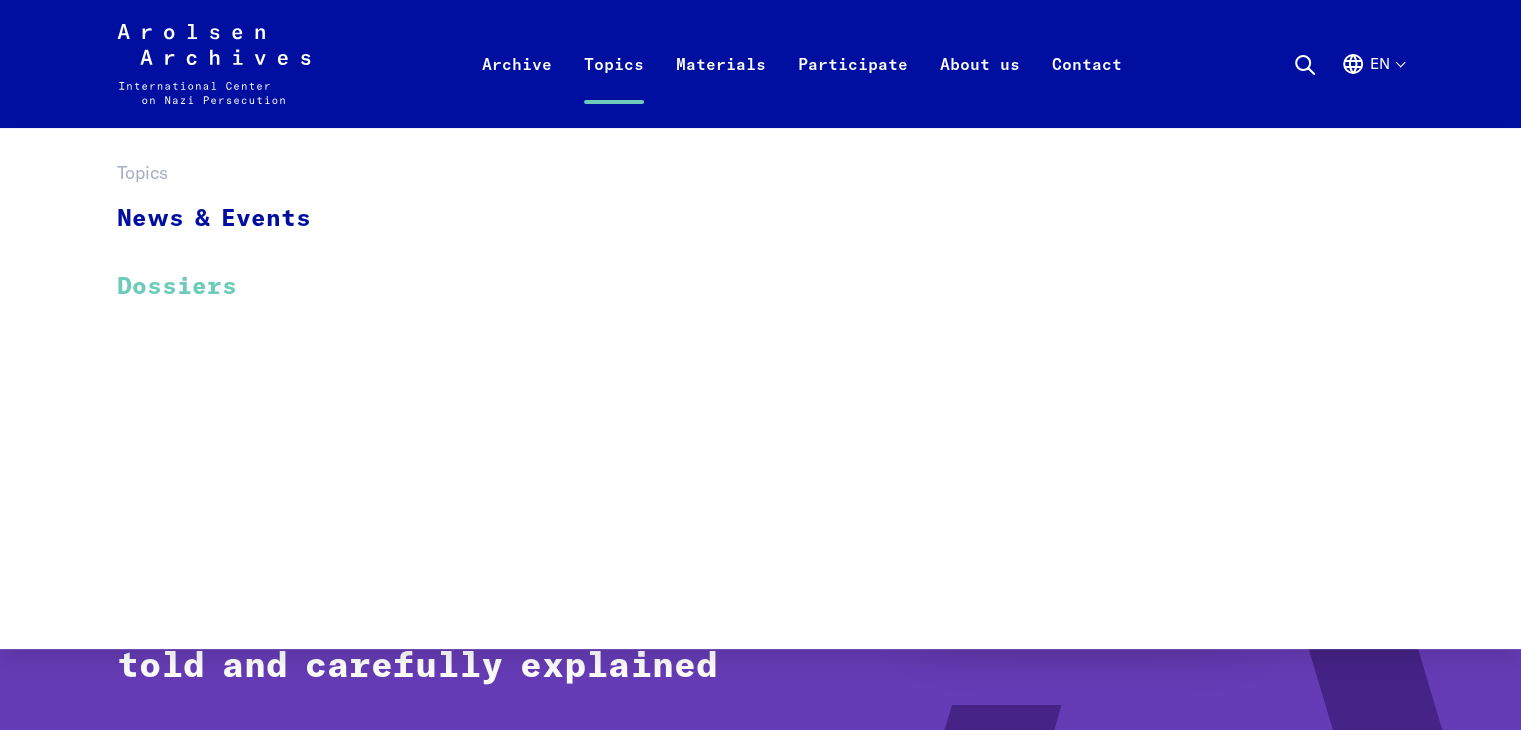 click on "Dossiers" at bounding box center (227, 286) 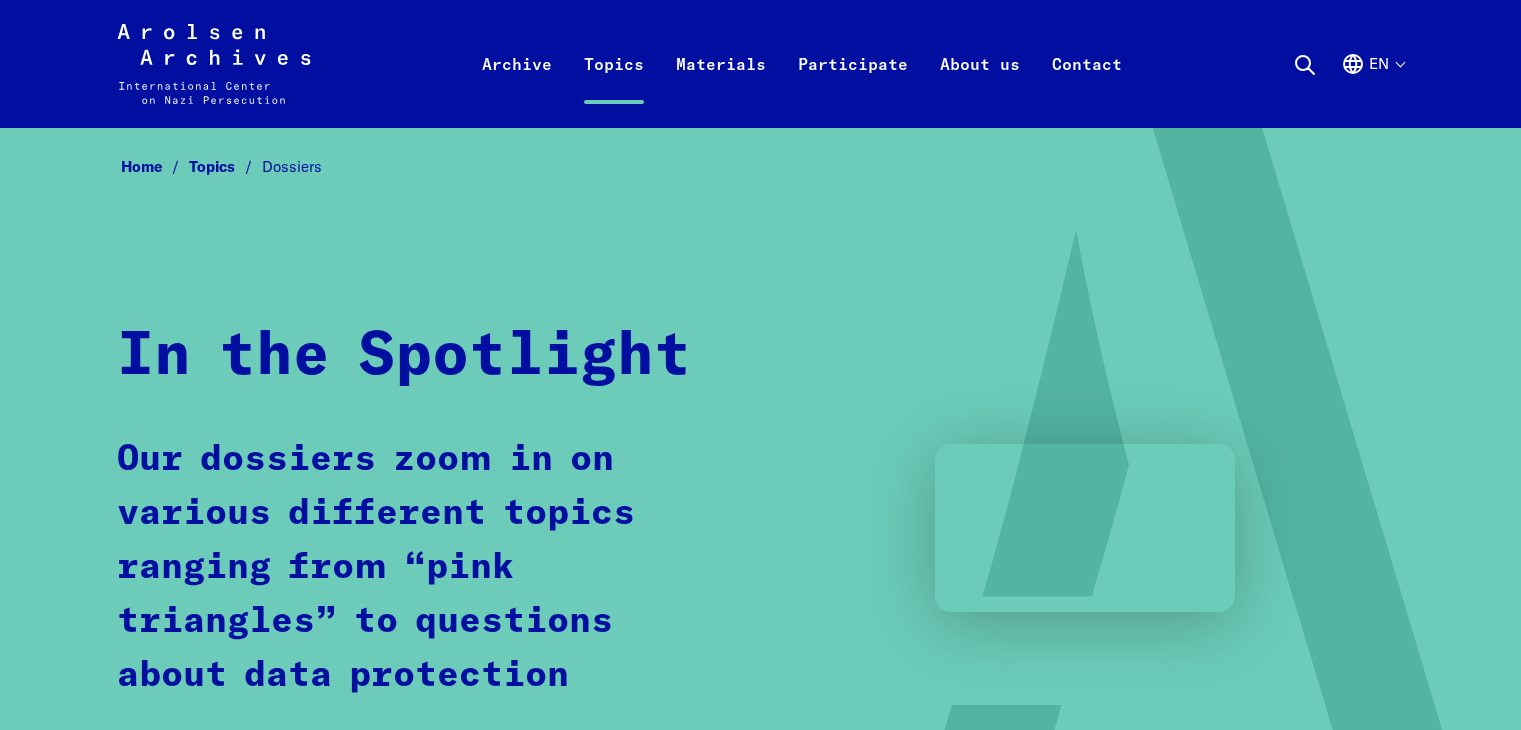 scroll, scrollTop: 0, scrollLeft: 0, axis: both 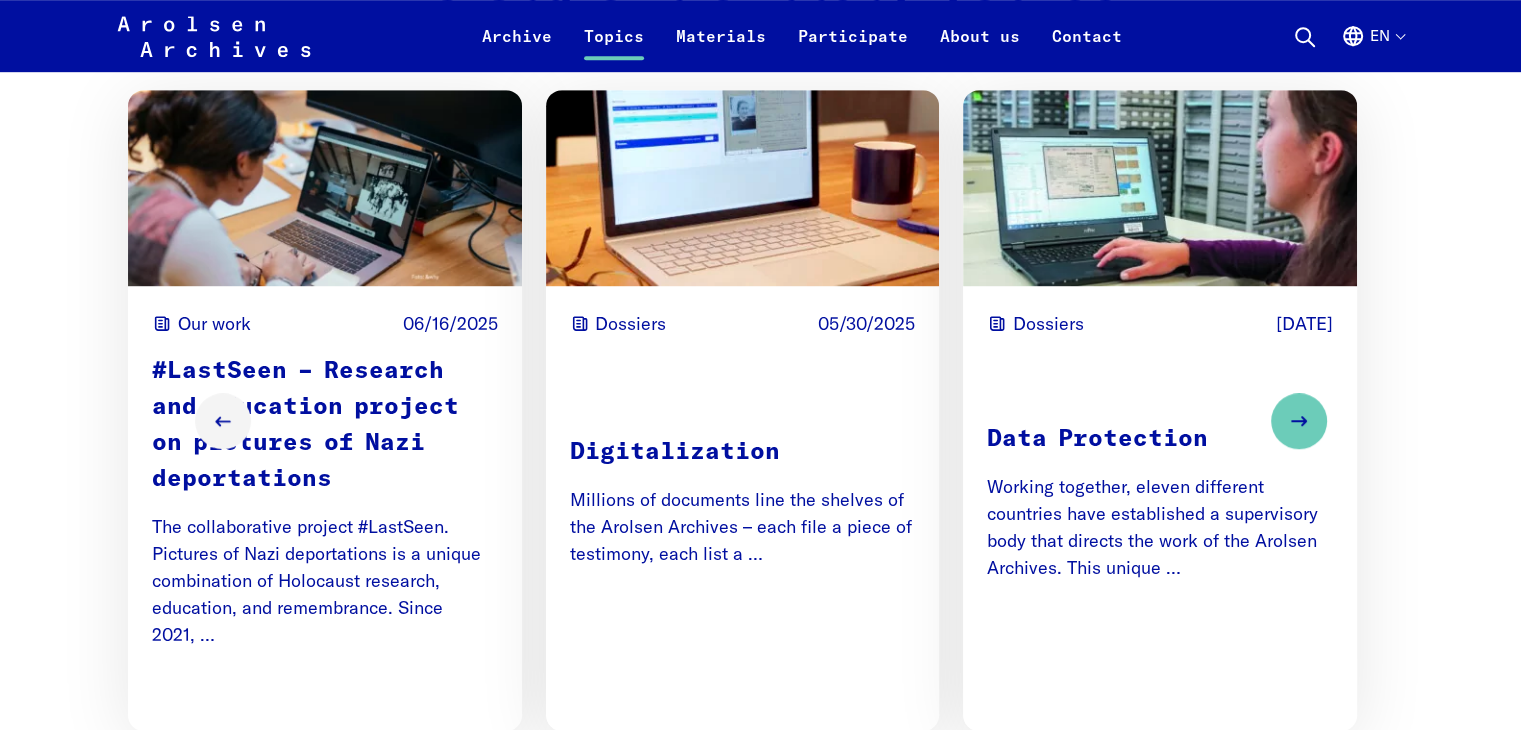 click on "#LastSeen – Research and education project on pictures of Nazi deportations" at bounding box center (325, 425) 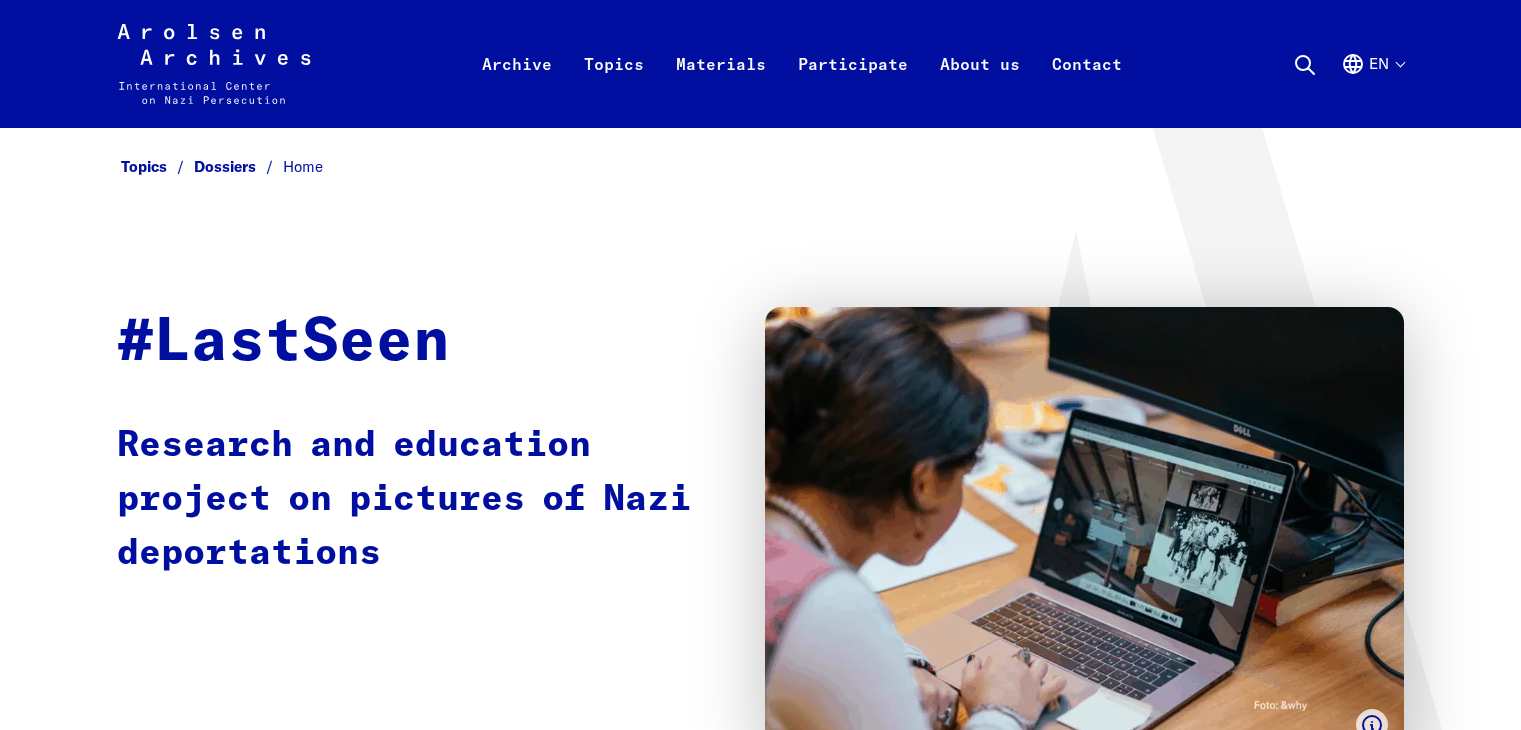 scroll, scrollTop: 0, scrollLeft: 0, axis: both 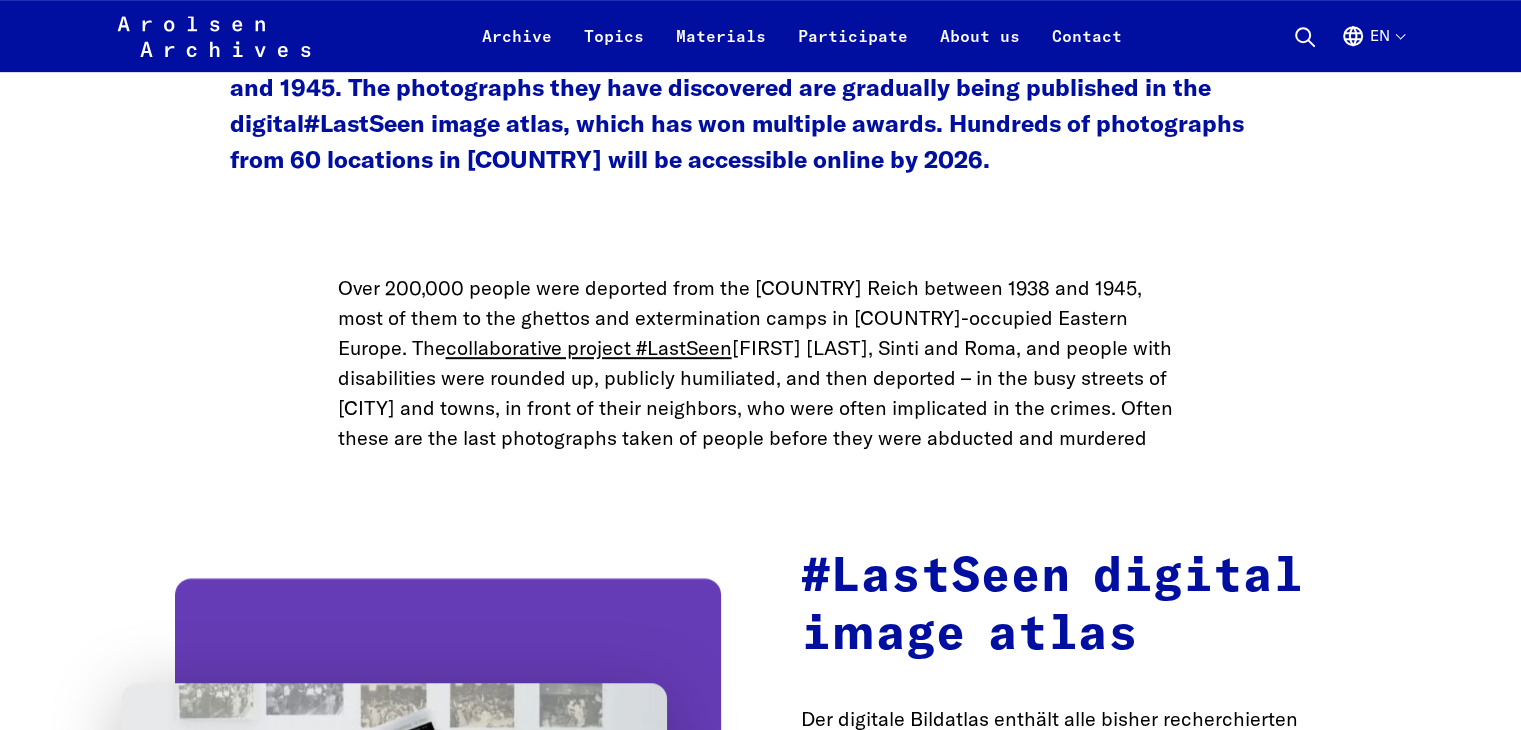 click on "#LastSeen image atlas" at bounding box center [433, 123] 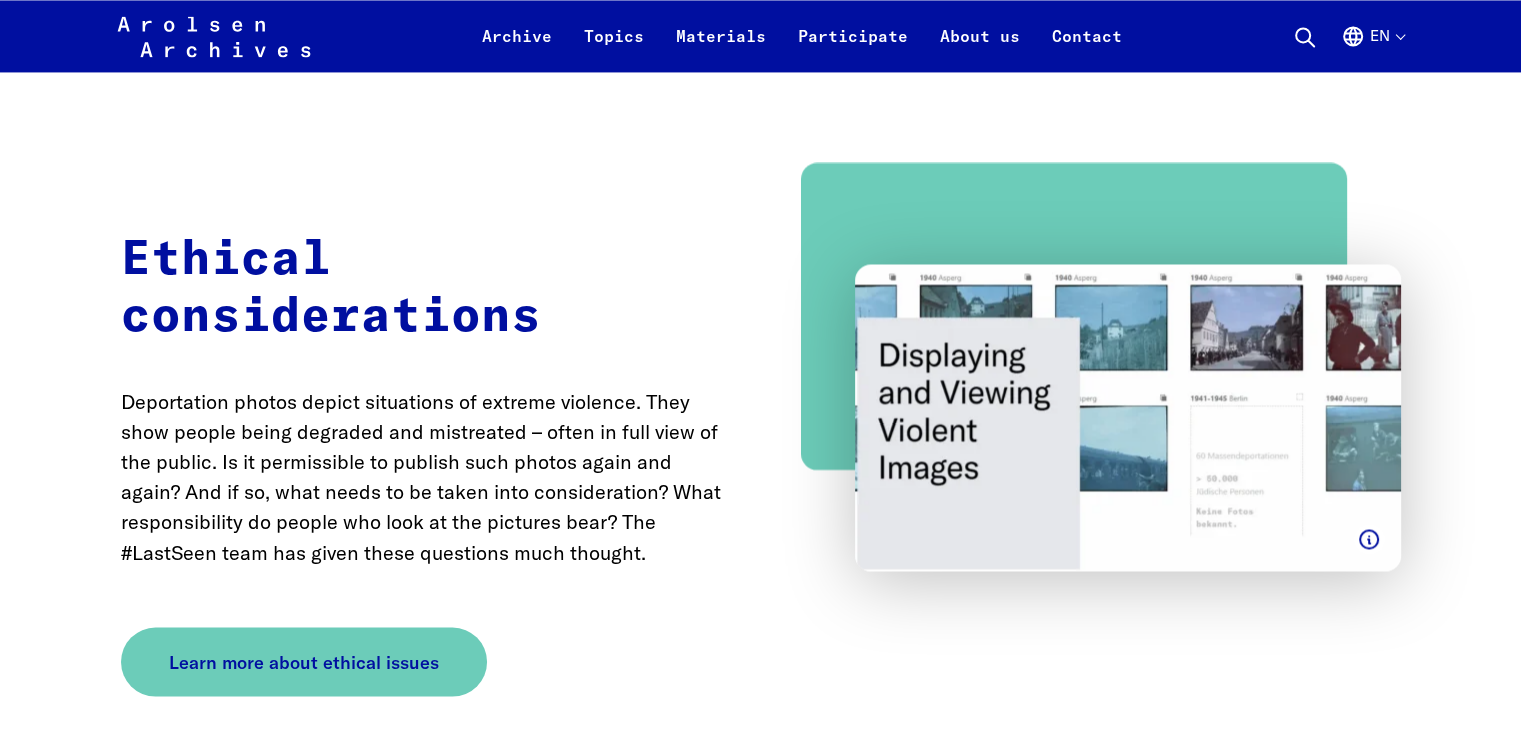 scroll, scrollTop: 0, scrollLeft: 0, axis: both 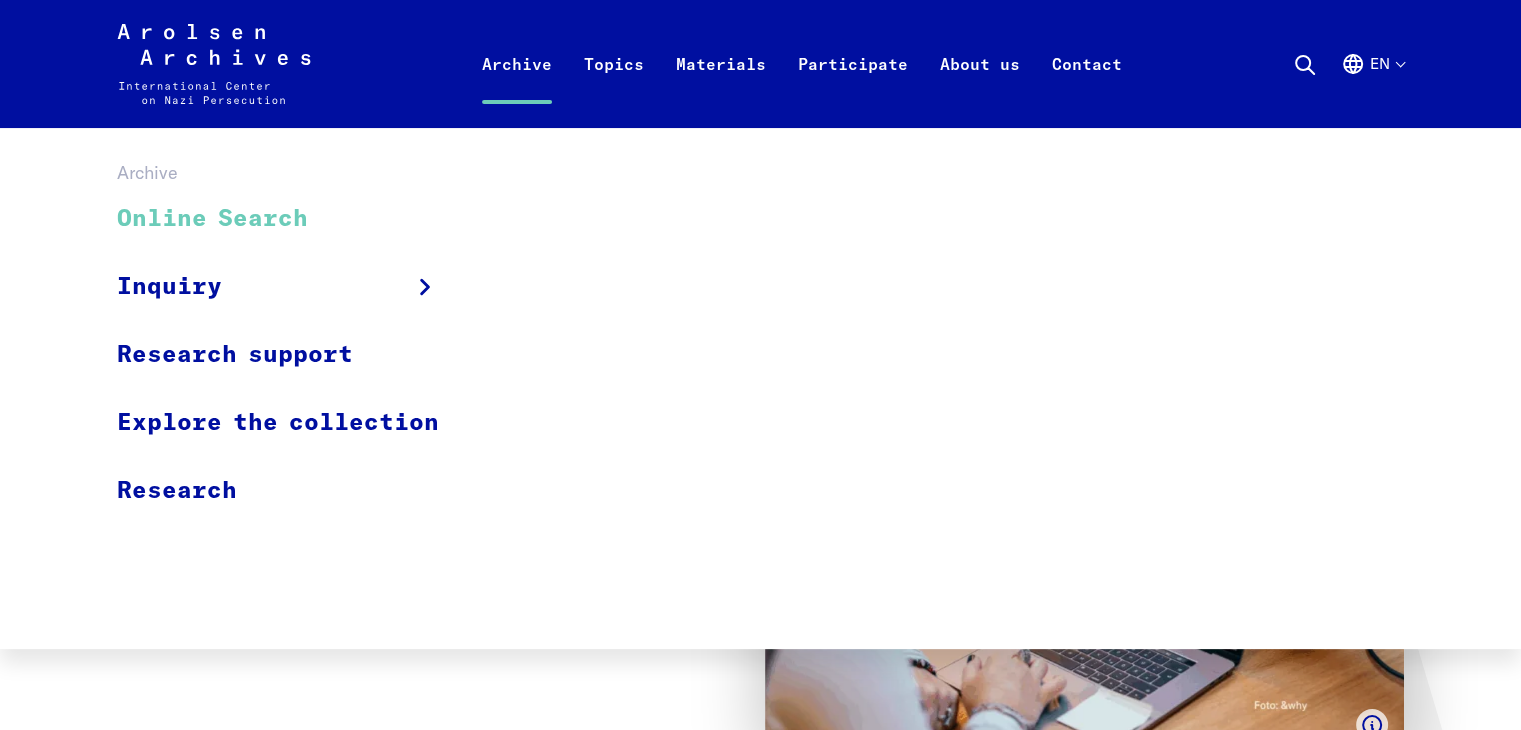 click on "Online Search" at bounding box center (291, 219) 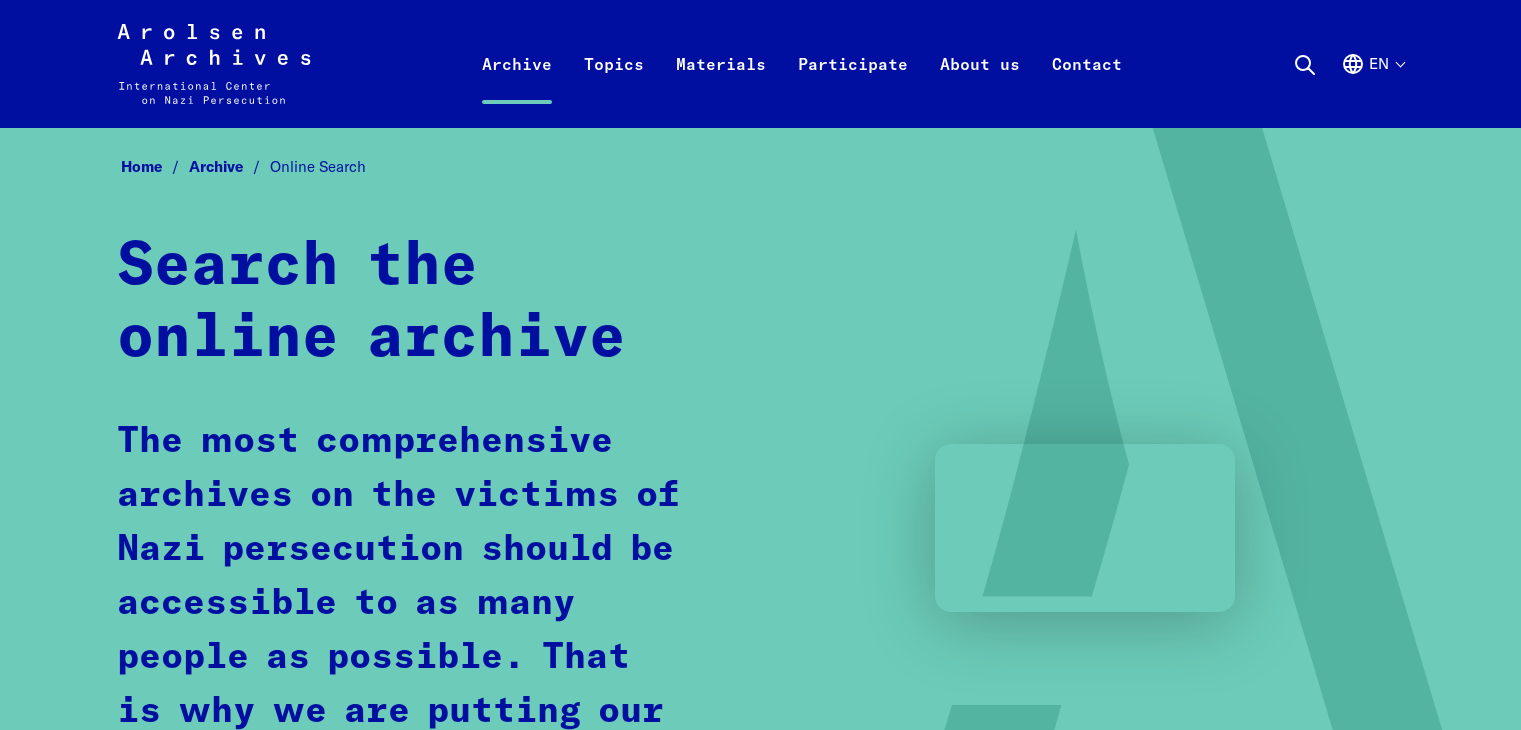scroll, scrollTop: 0, scrollLeft: 0, axis: both 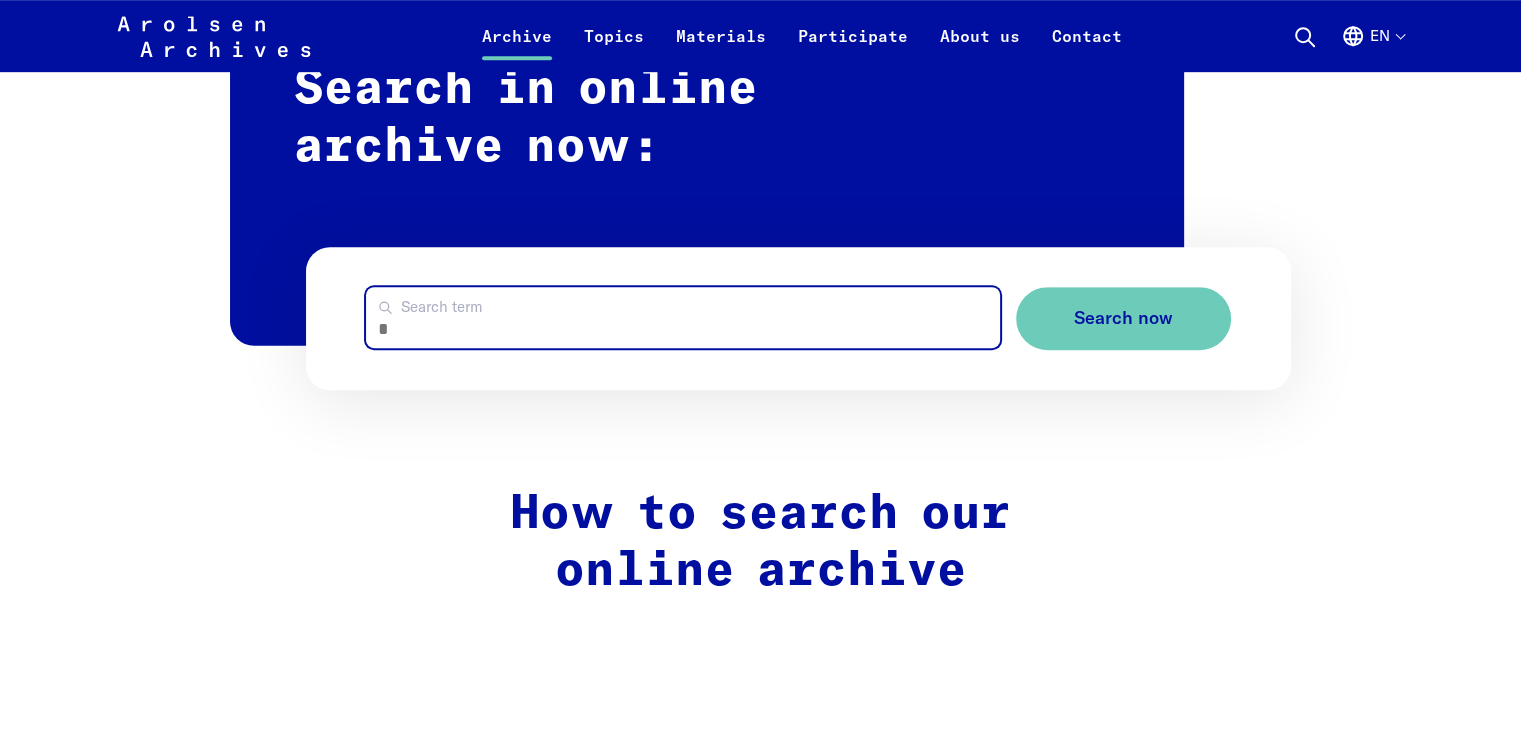 click on "Search term" at bounding box center (682, 317) 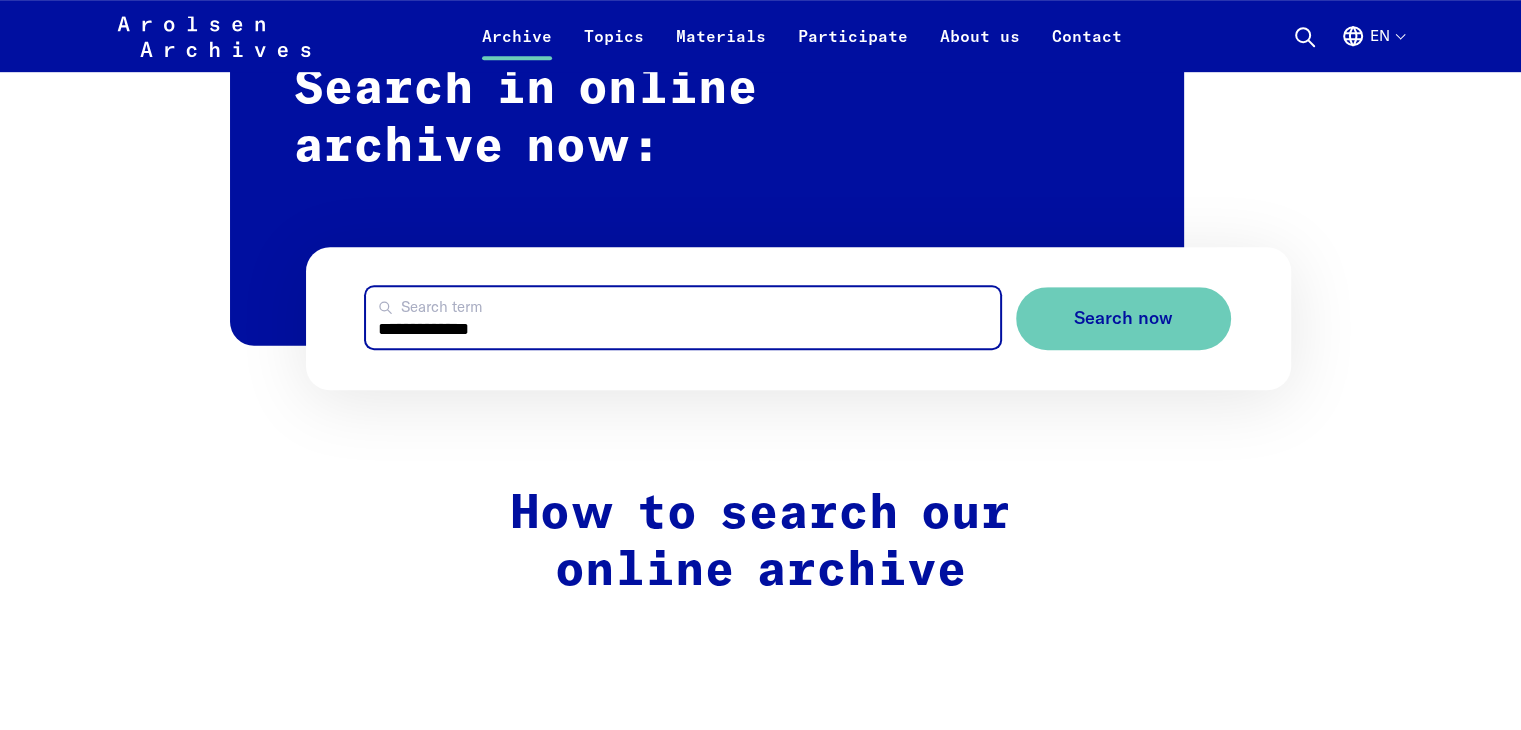 type on "**********" 